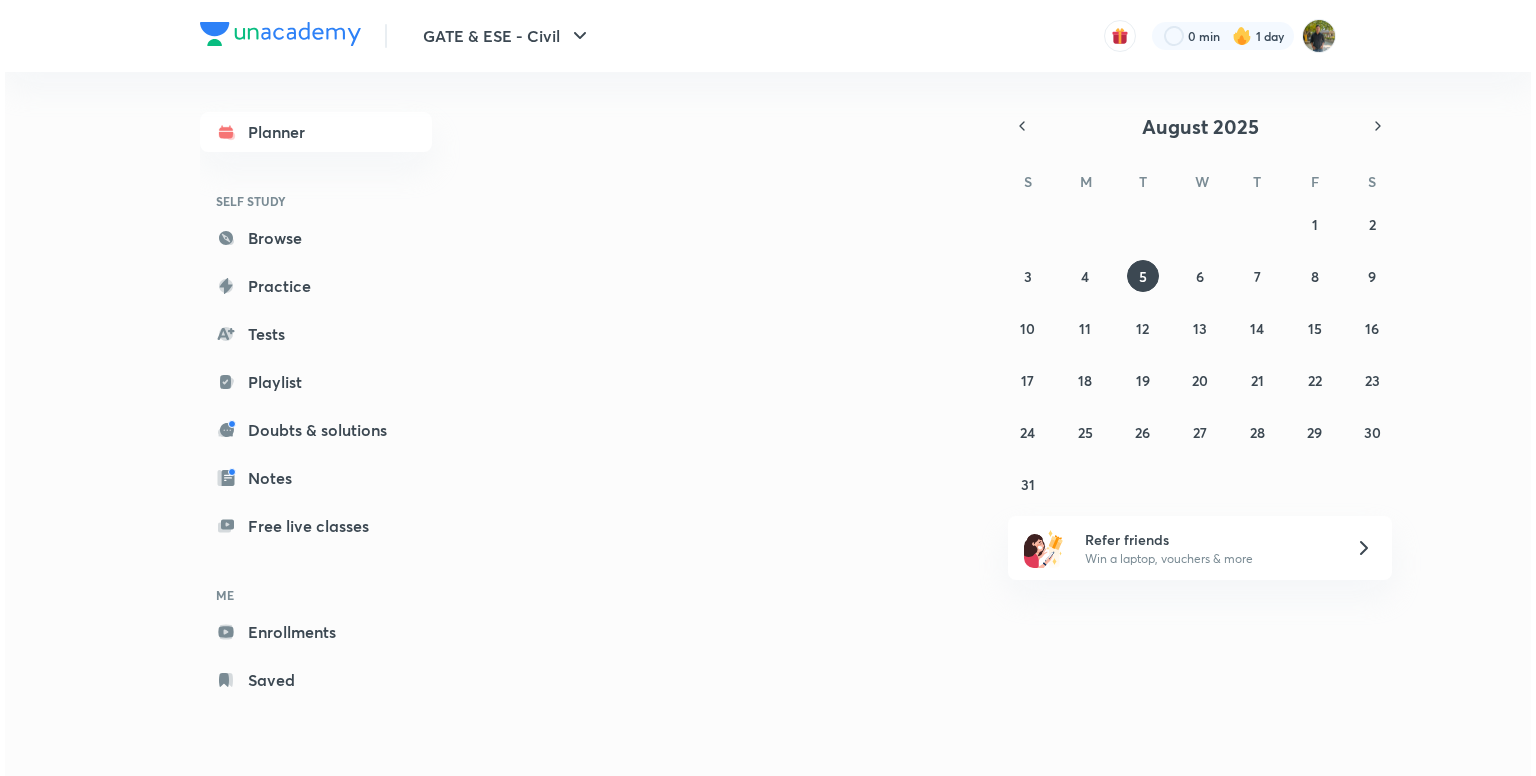 scroll, scrollTop: 0, scrollLeft: 0, axis: both 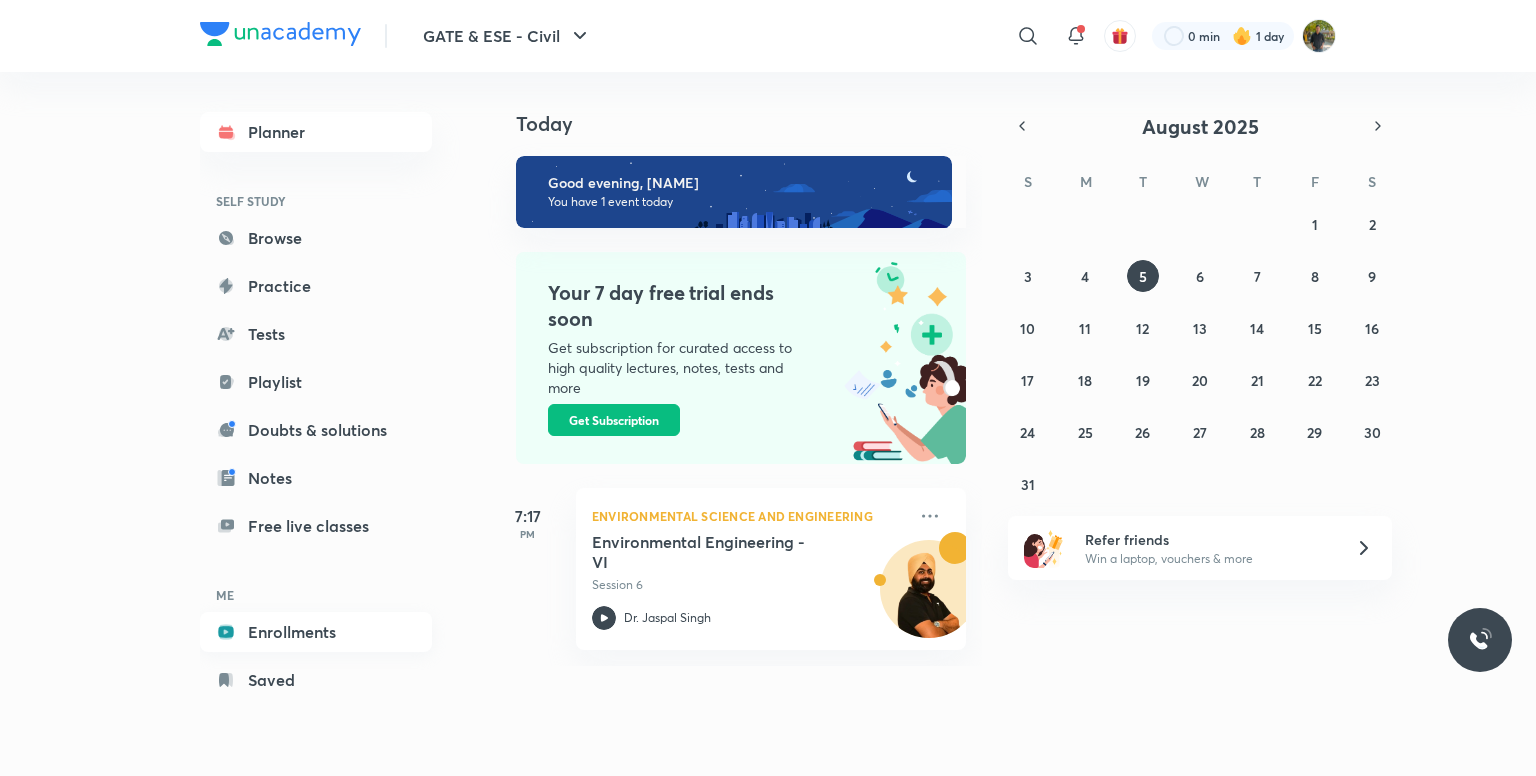 click on "Enrollments" at bounding box center [316, 632] 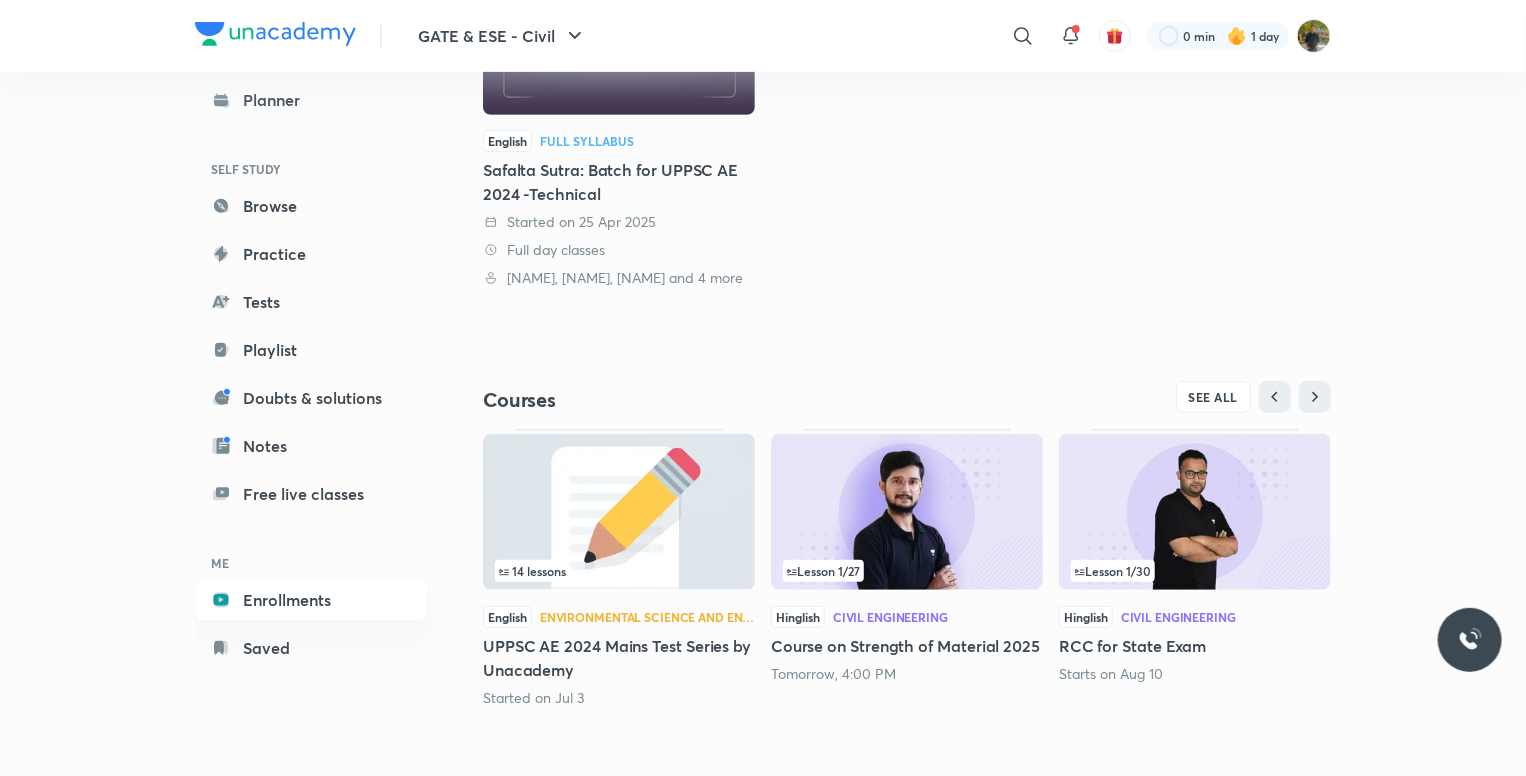scroll, scrollTop: 396, scrollLeft: 0, axis: vertical 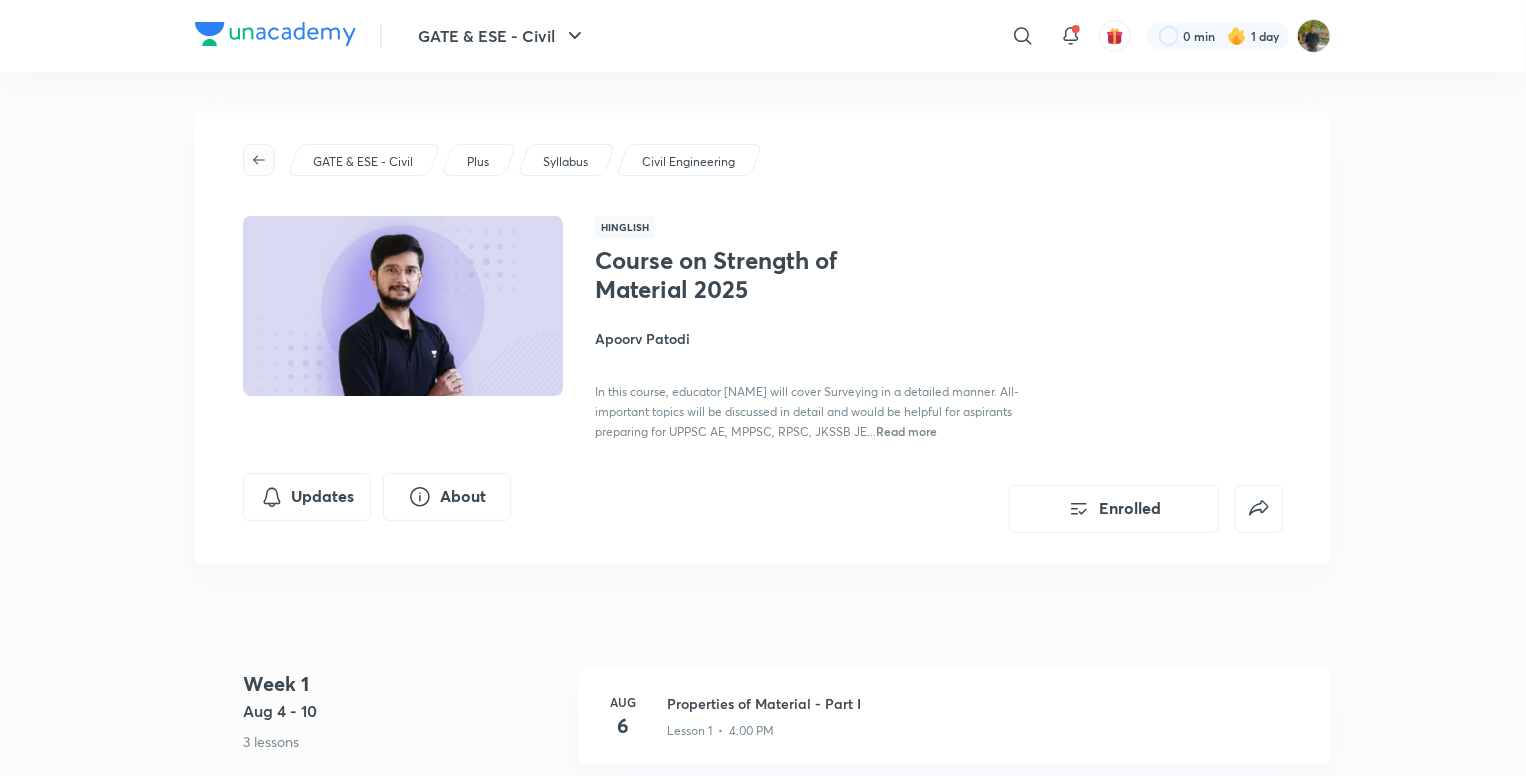 click 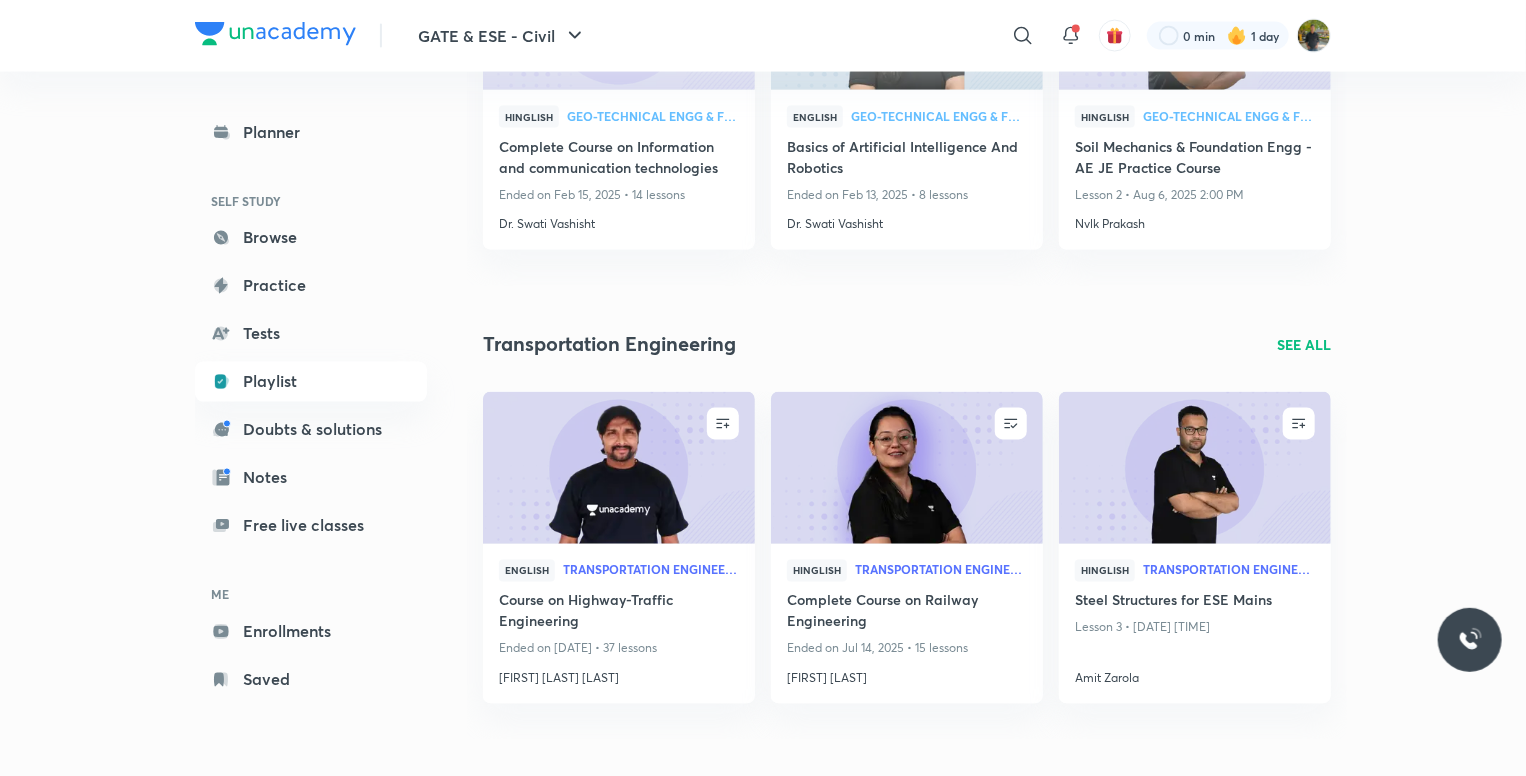 scroll, scrollTop: 2100, scrollLeft: 0, axis: vertical 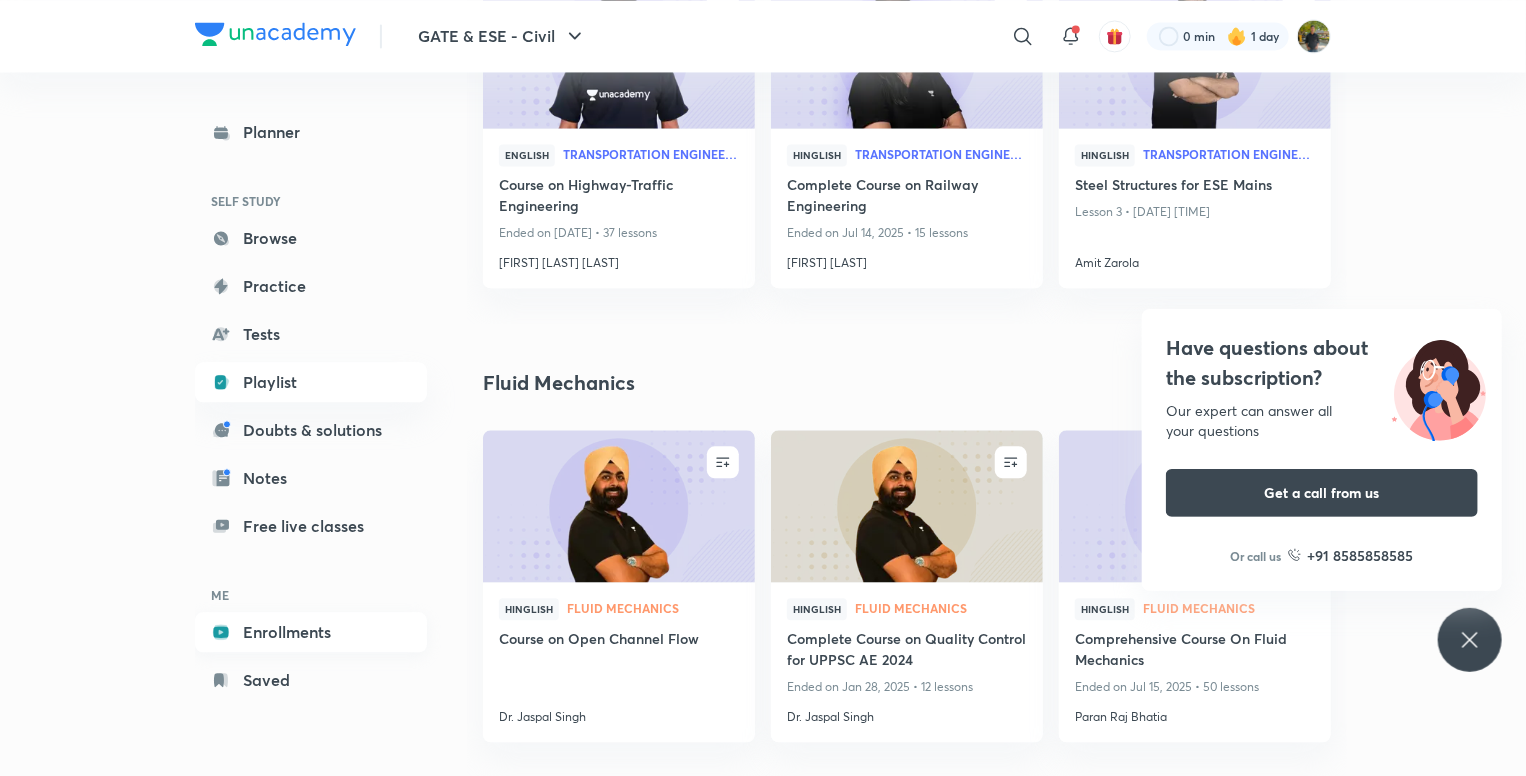 click on "Enrollments" at bounding box center [311, 632] 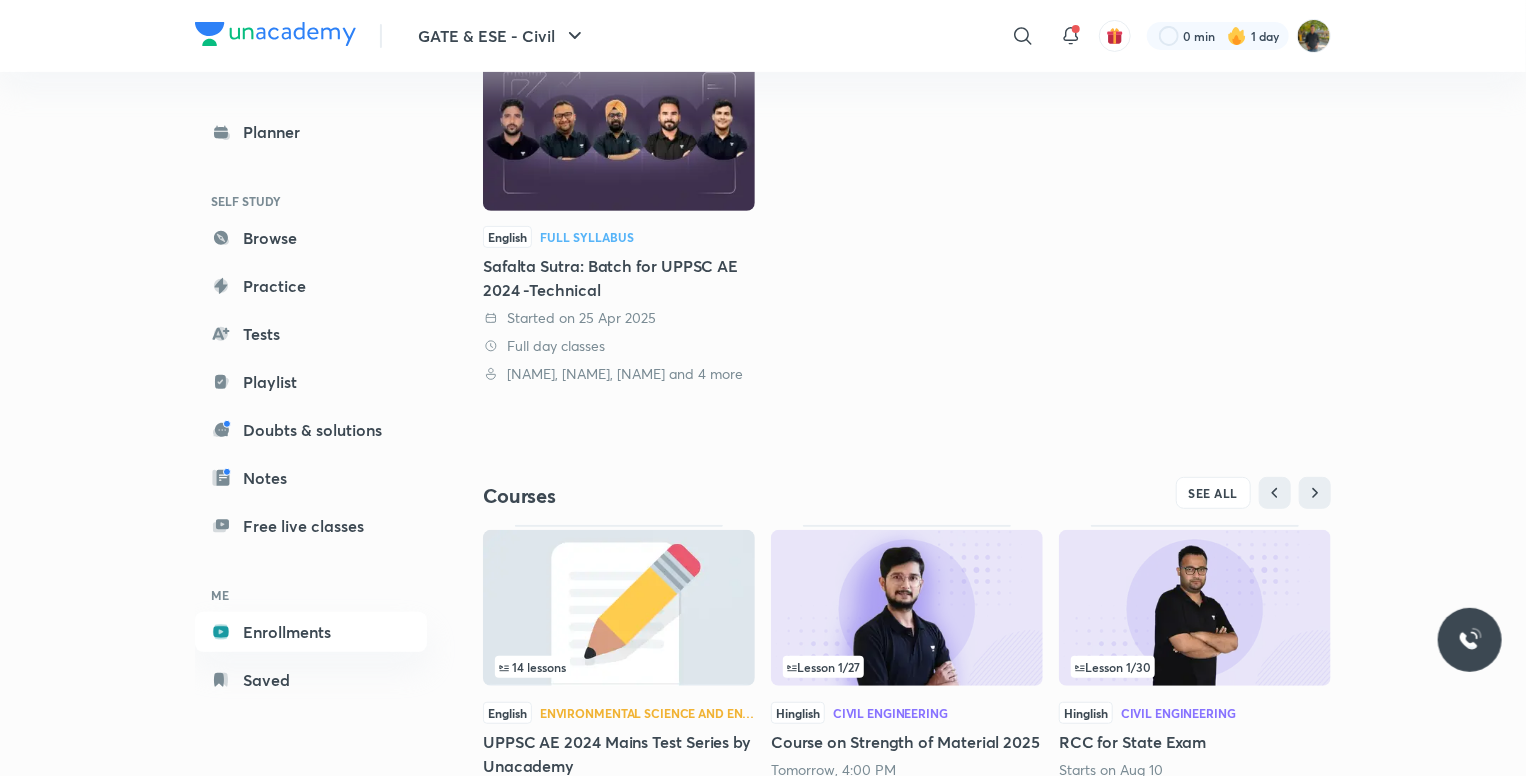 scroll, scrollTop: 0, scrollLeft: 0, axis: both 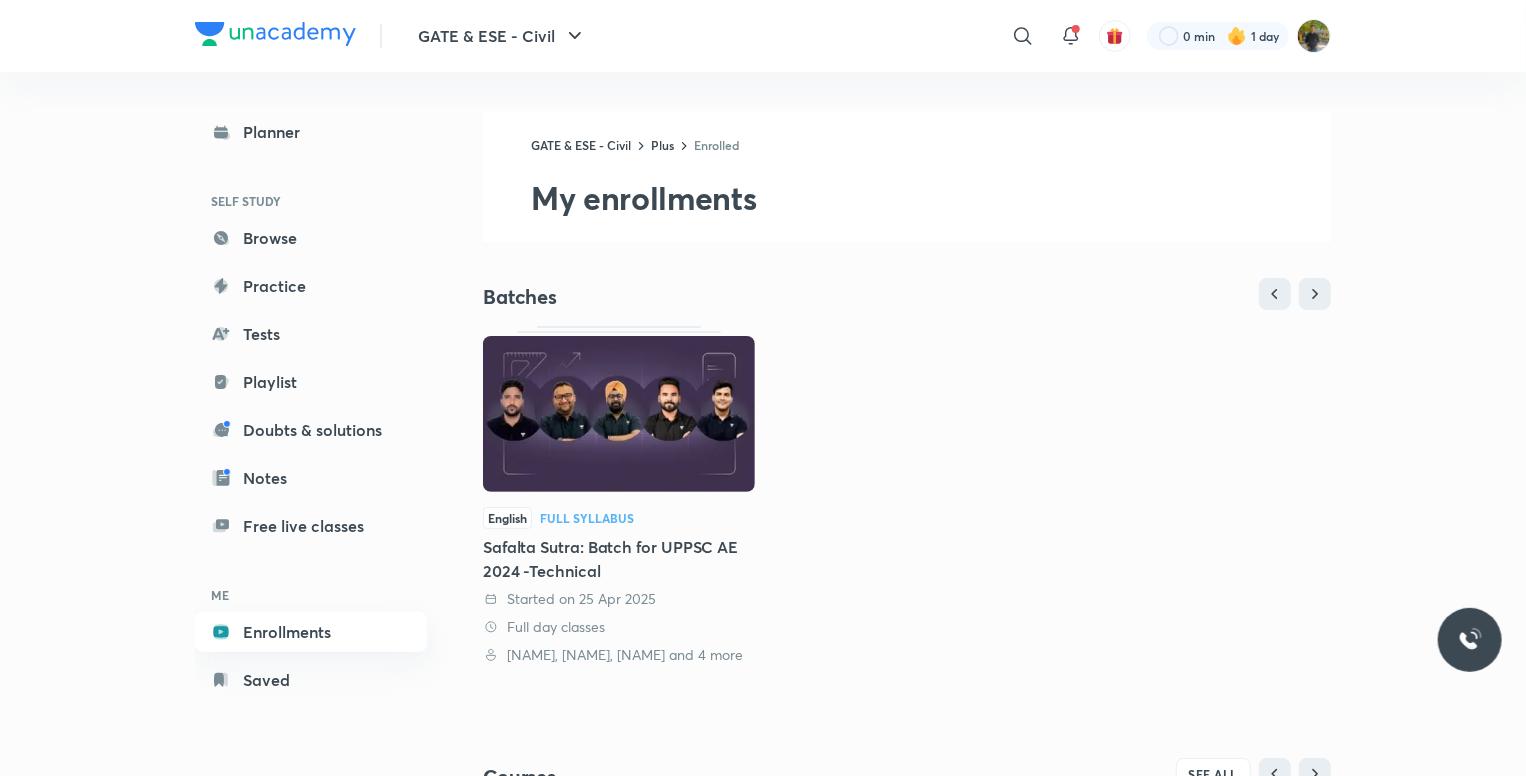 click on "Enrollments" at bounding box center [311, 632] 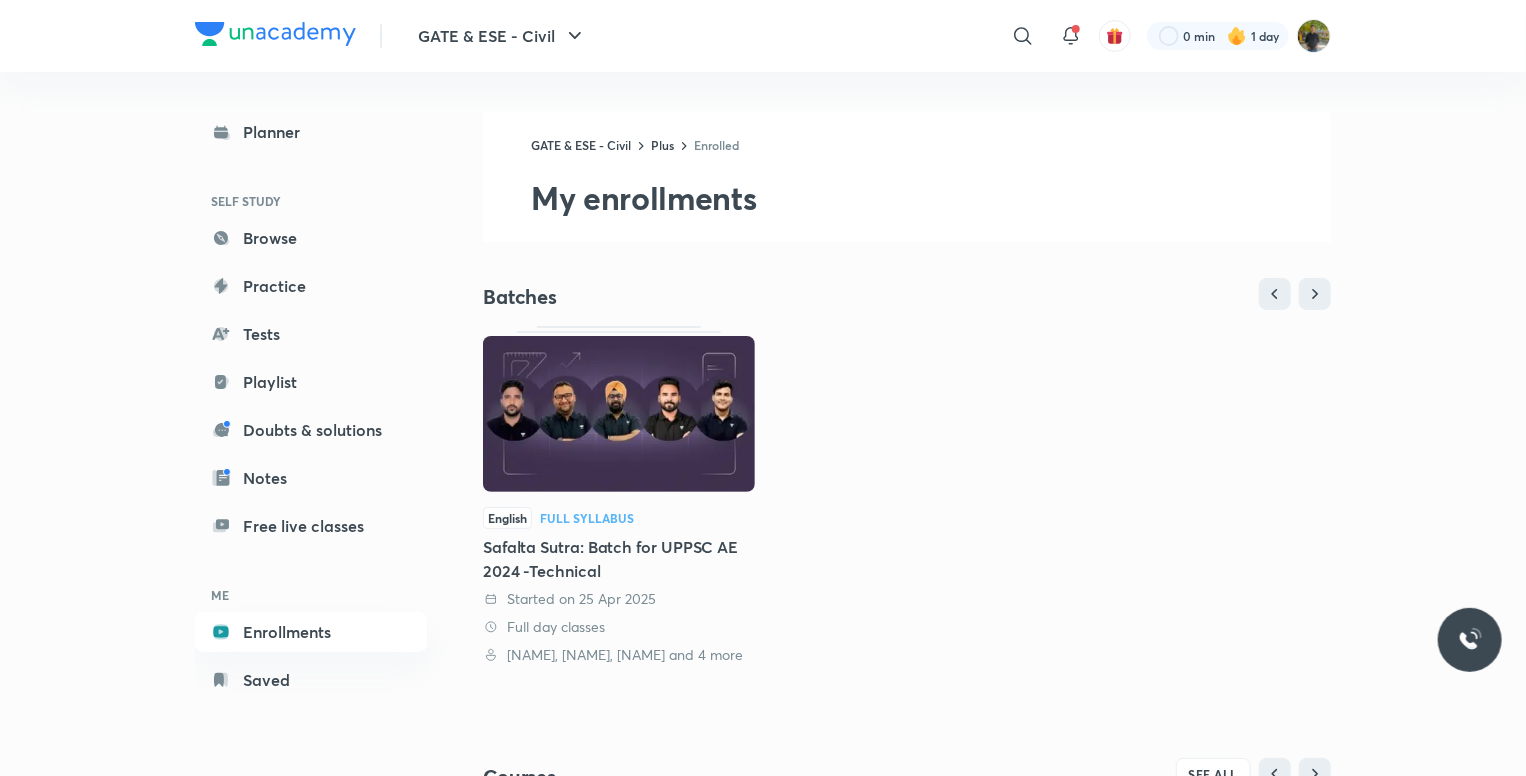 click at bounding box center [619, 414] 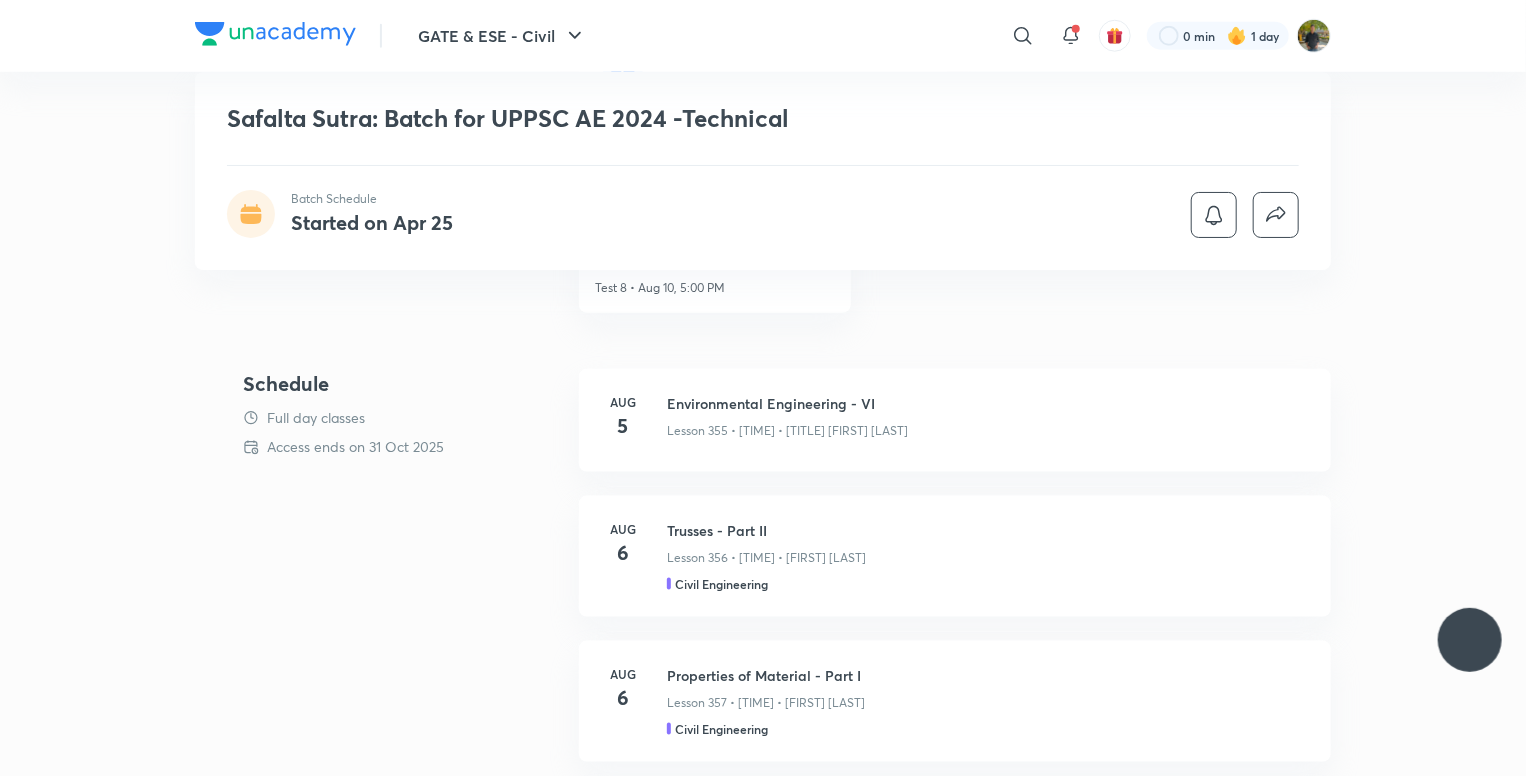 scroll, scrollTop: 760, scrollLeft: 0, axis: vertical 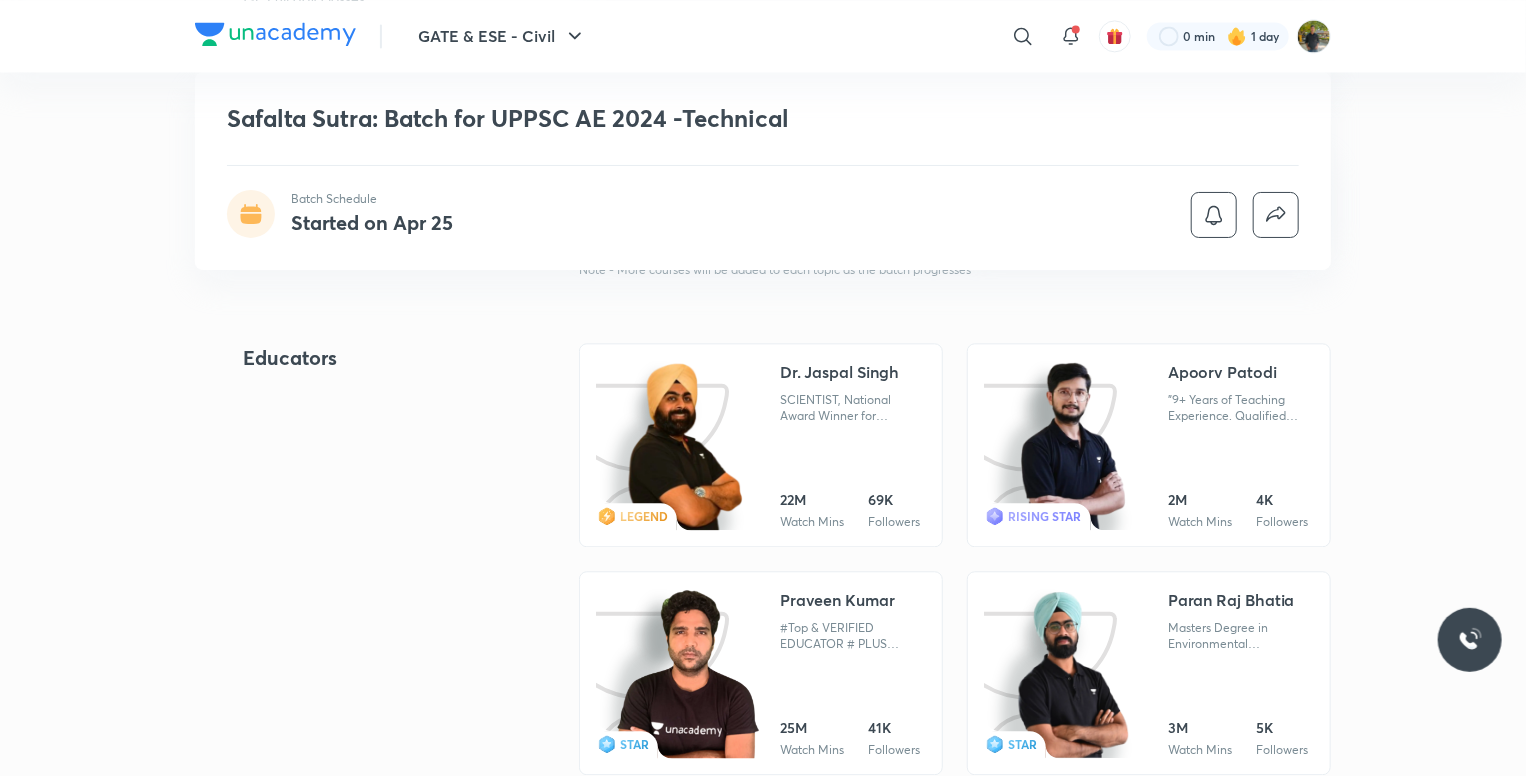 click at bounding box center [1074, 446] 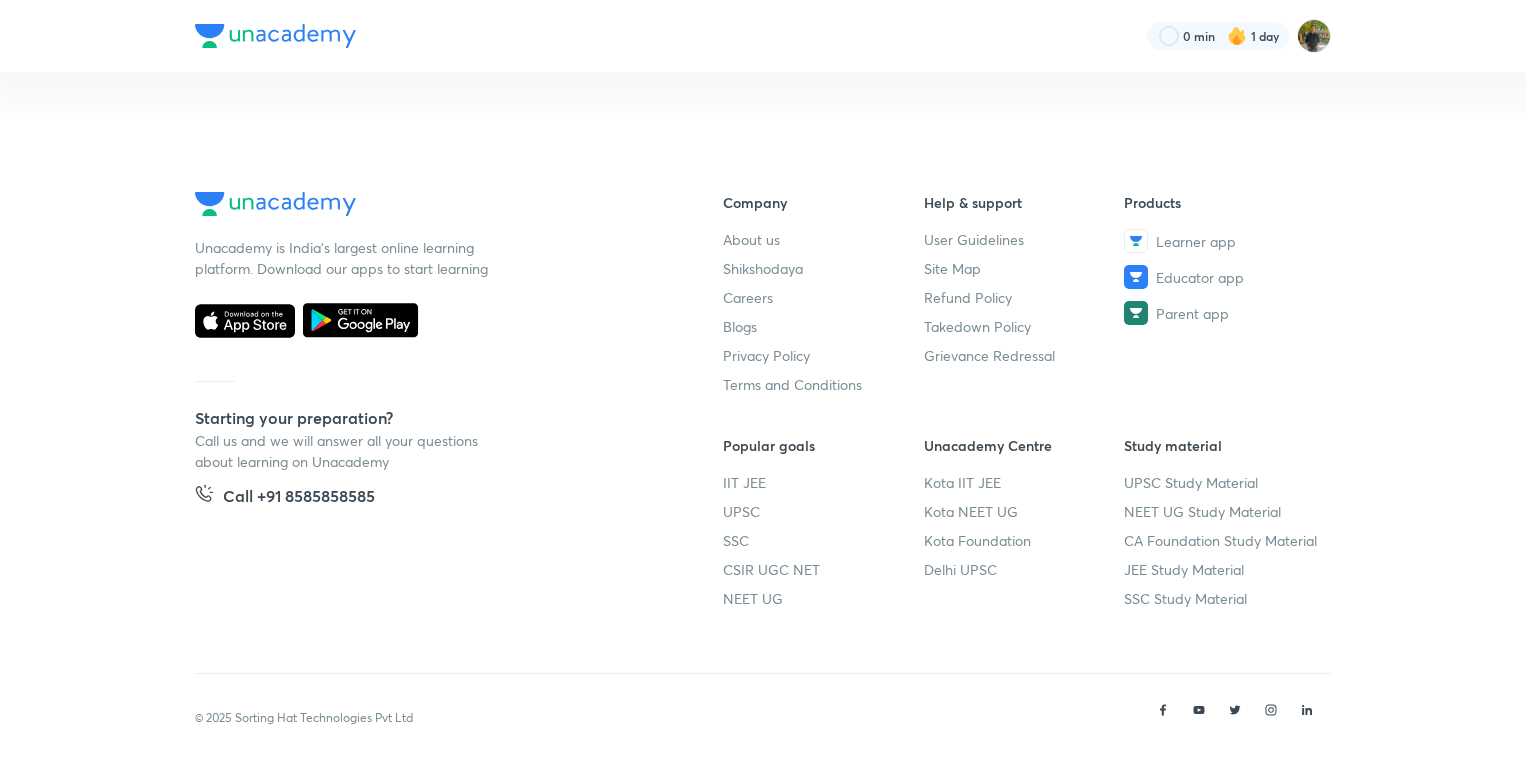 scroll, scrollTop: 0, scrollLeft: 0, axis: both 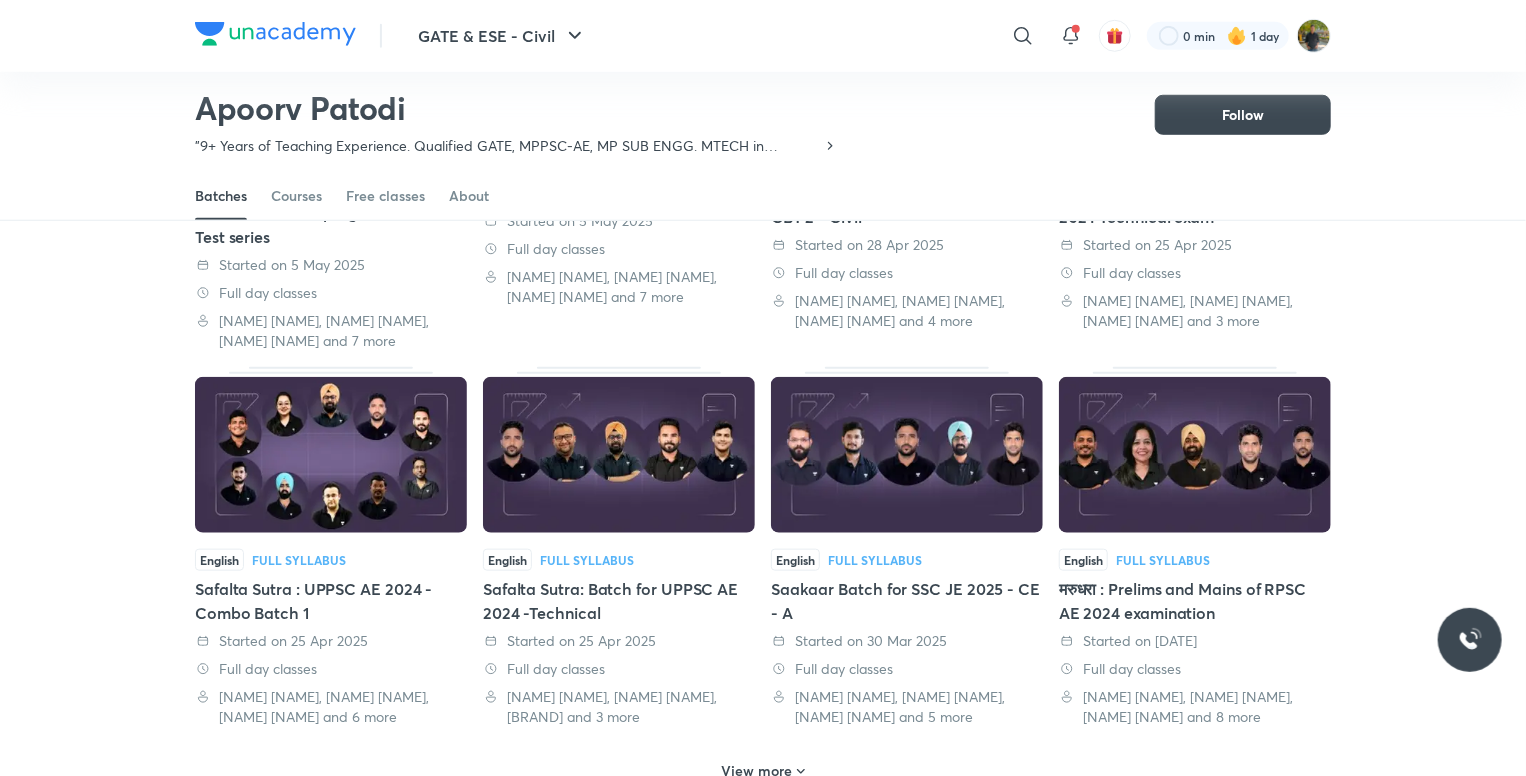 click on "Batches Courses Free classes About" at bounding box center (763, 196) 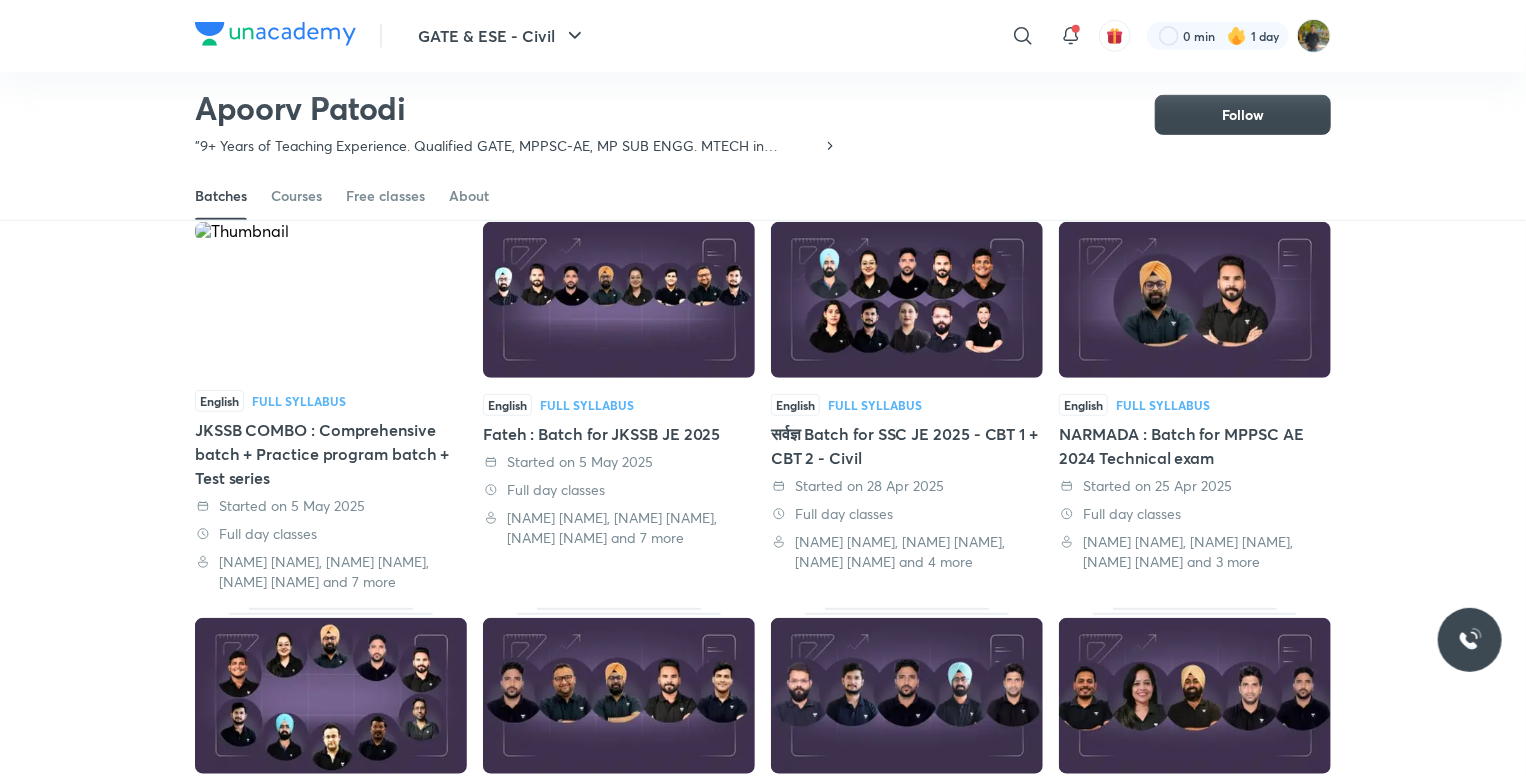 scroll, scrollTop: 163, scrollLeft: 0, axis: vertical 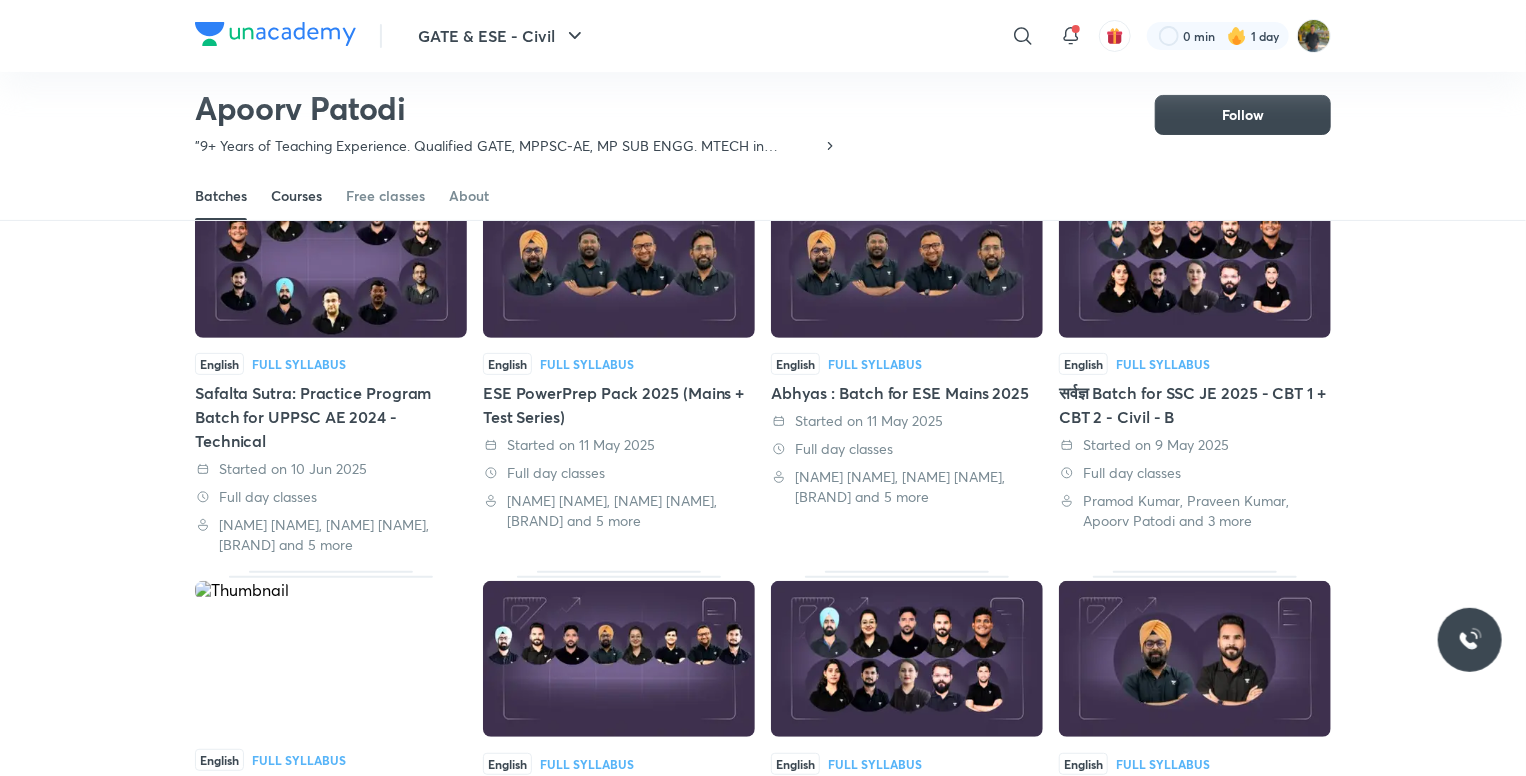 click on "Courses" at bounding box center (296, 196) 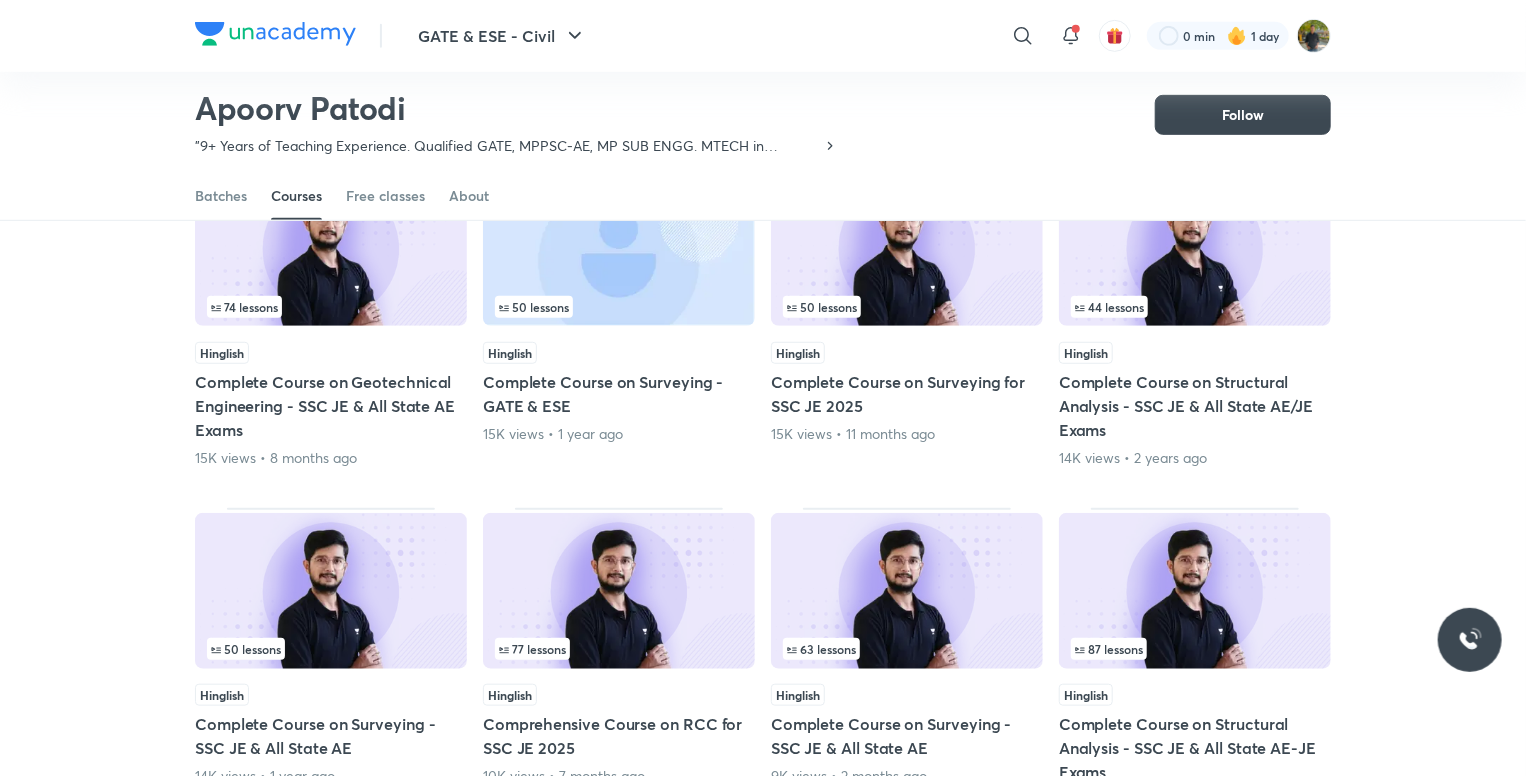 scroll, scrollTop: 786, scrollLeft: 0, axis: vertical 